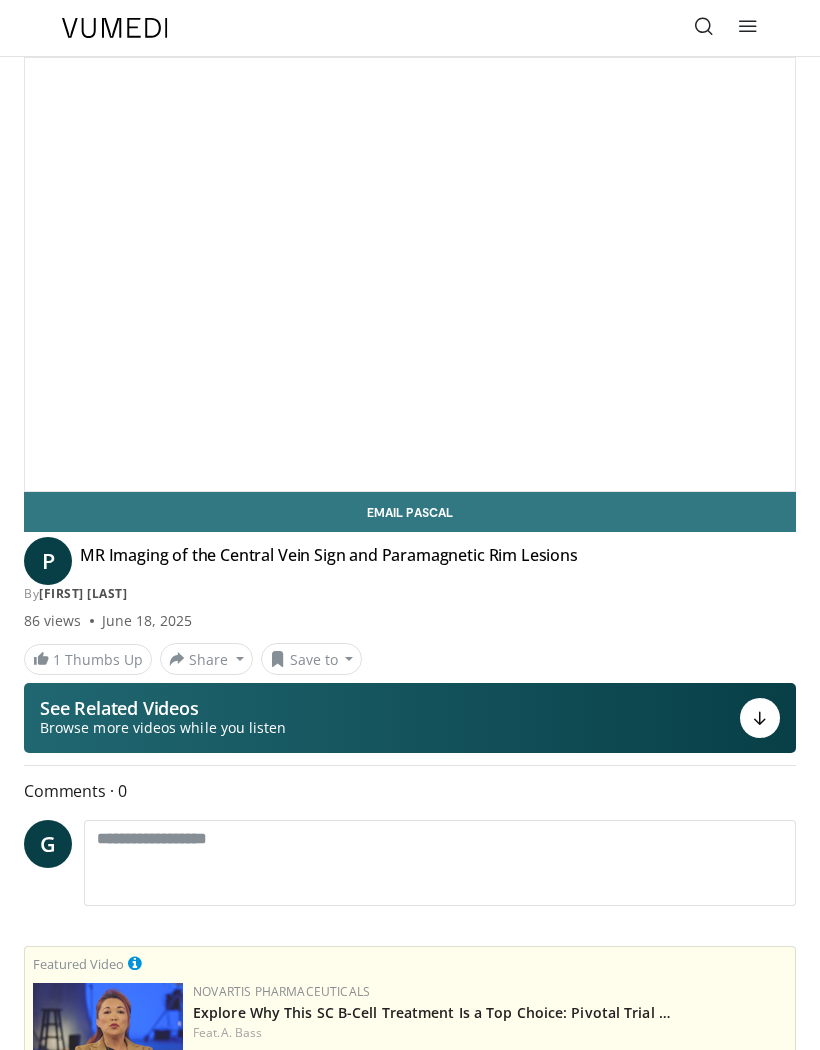 scroll, scrollTop: 0, scrollLeft: 0, axis: both 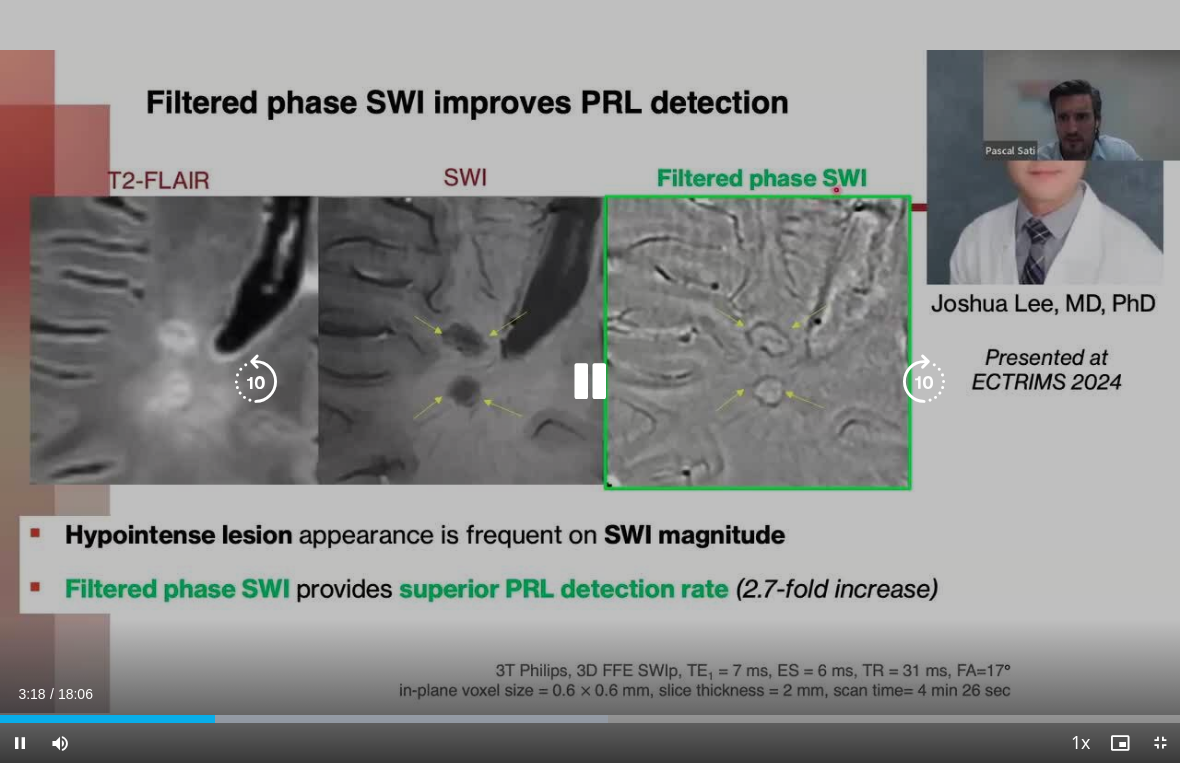 click on "10 seconds
Tap to unmute" at bounding box center (590, 381) 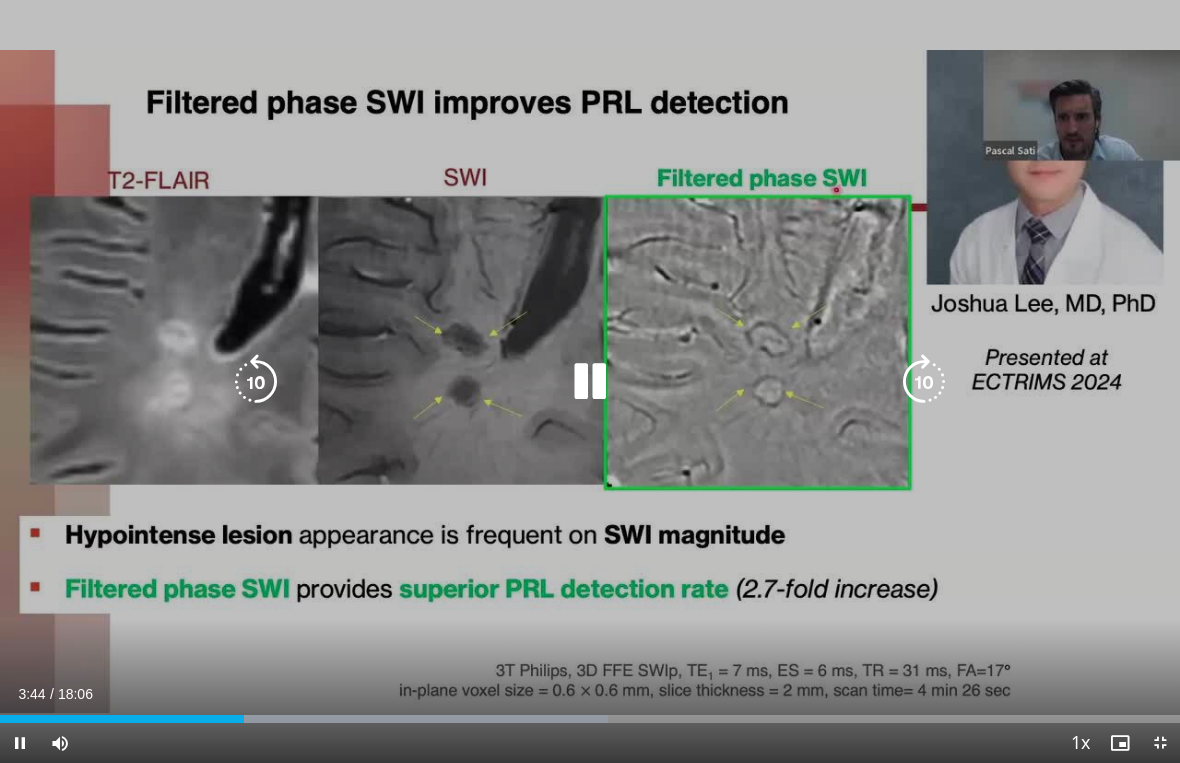 click at bounding box center [256, 382] 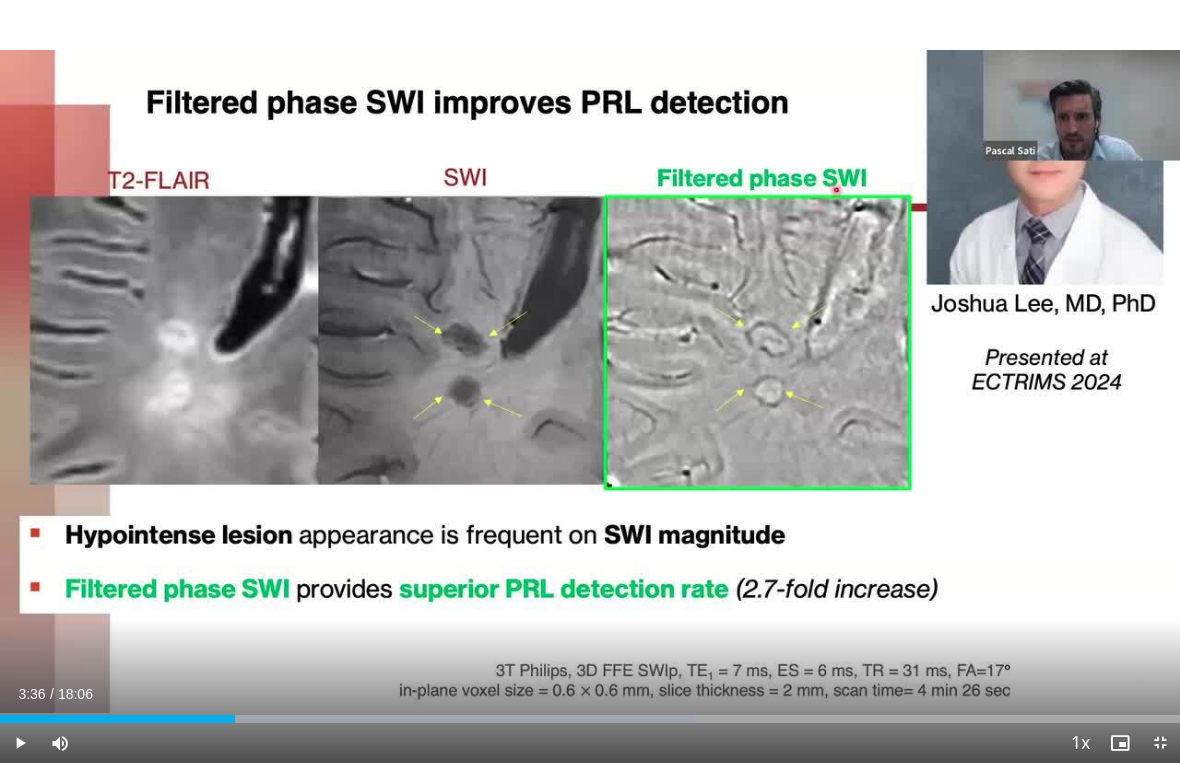 click on "Specialties
Adult & Family Medicine
Allergy, Asthma, Immunology
Anesthesiology
Cardiology
Dental
Dermatology
Endocrinology
Gastroenterology & Hepatology
General Surgery
Hematology & Oncology
Infectious Disease
Nephrology
Neurology
Neurosurgery
Obstetrics & Gynecology
Ophthalmology
Oral Maxillofacial
Orthopaedics
Otolaryngology
Pediatrics
Plastic Surgery
Podiatry
Psychiatry
Pulmonology
Radiation Oncology
Radiology
Rheumatology
Urology
Videos" at bounding box center (590, 357) 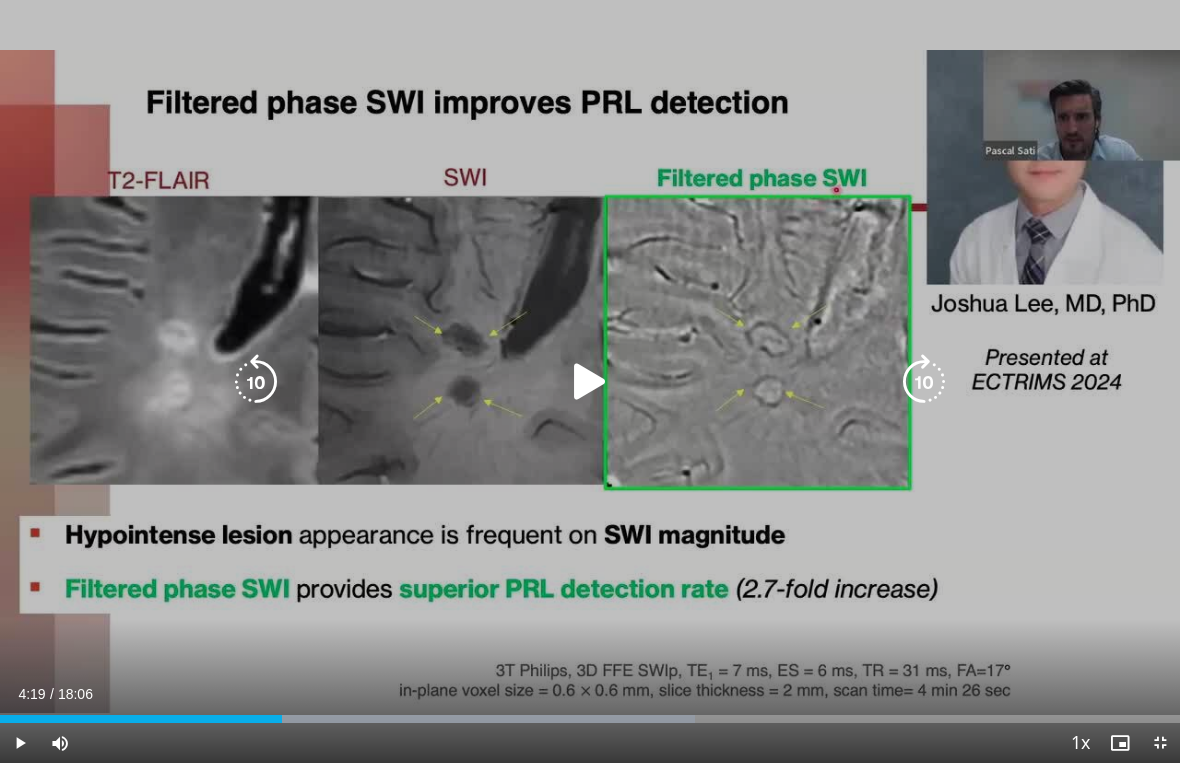 click at bounding box center (590, 382) 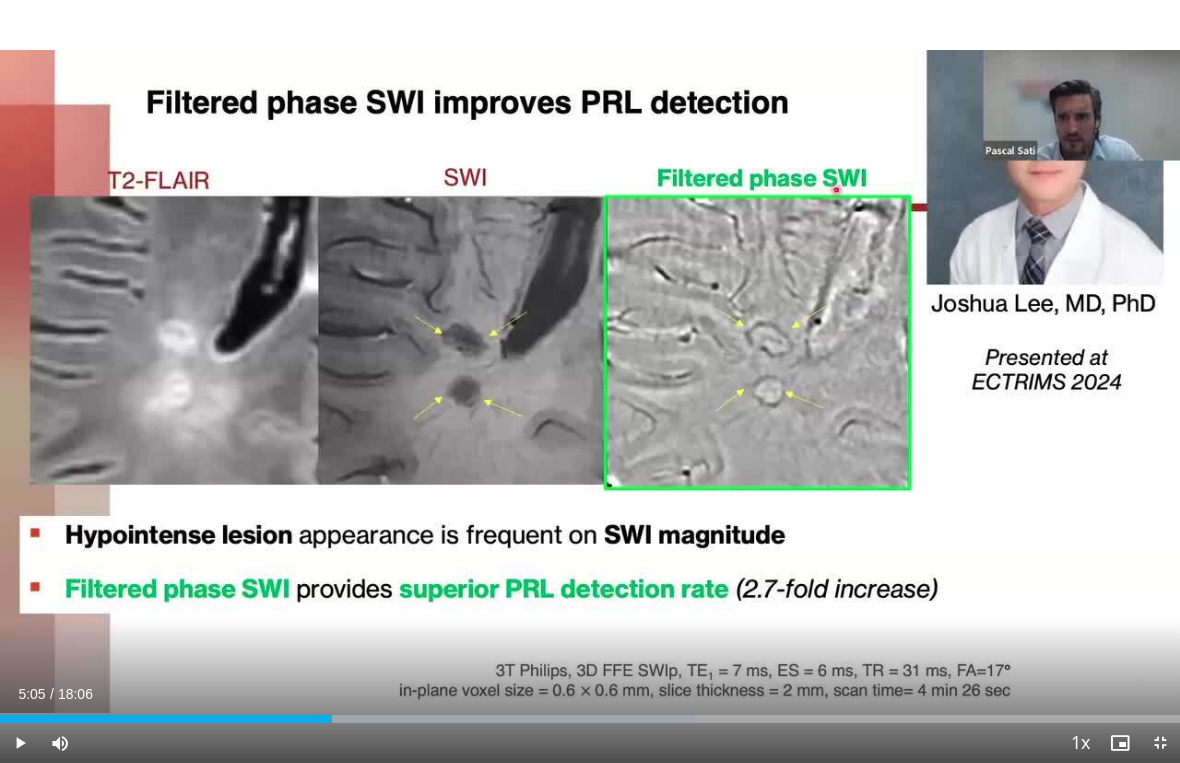 click on "Loaded :  58.92%" at bounding box center (347, 719) 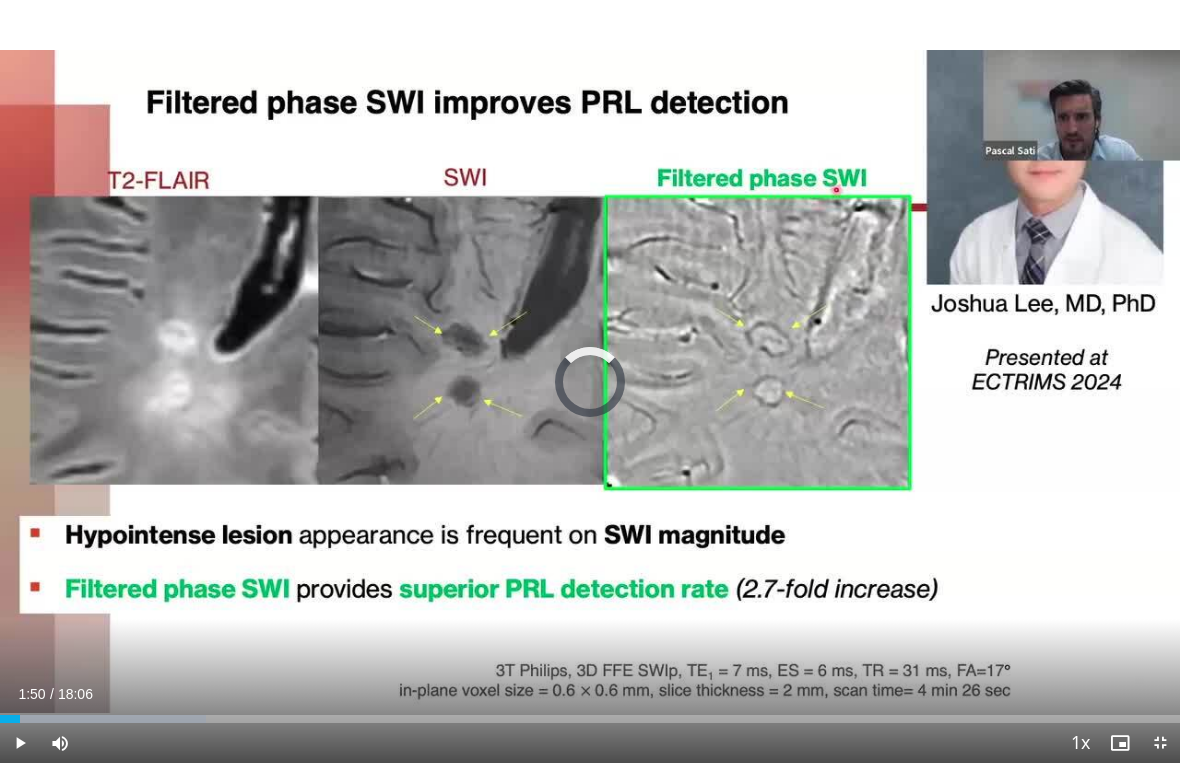 click at bounding box center (108, 719) 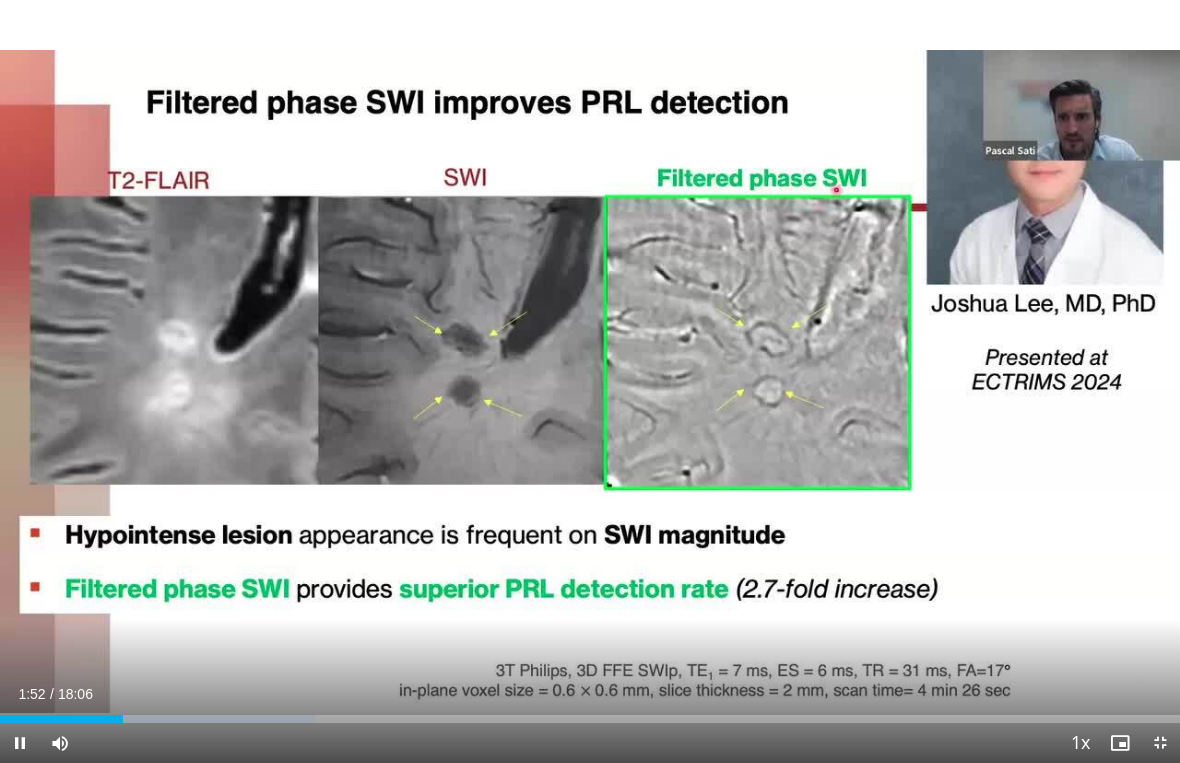 click at bounding box center (163, 719) 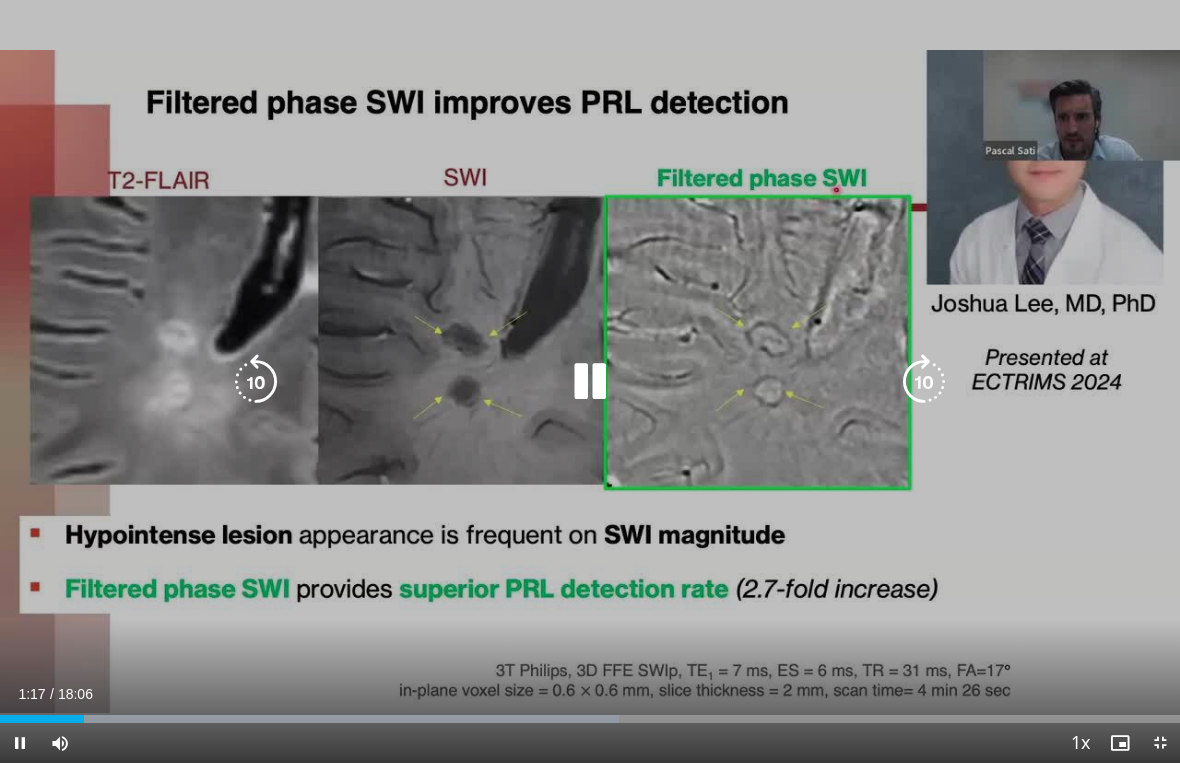 click at bounding box center [924, 382] 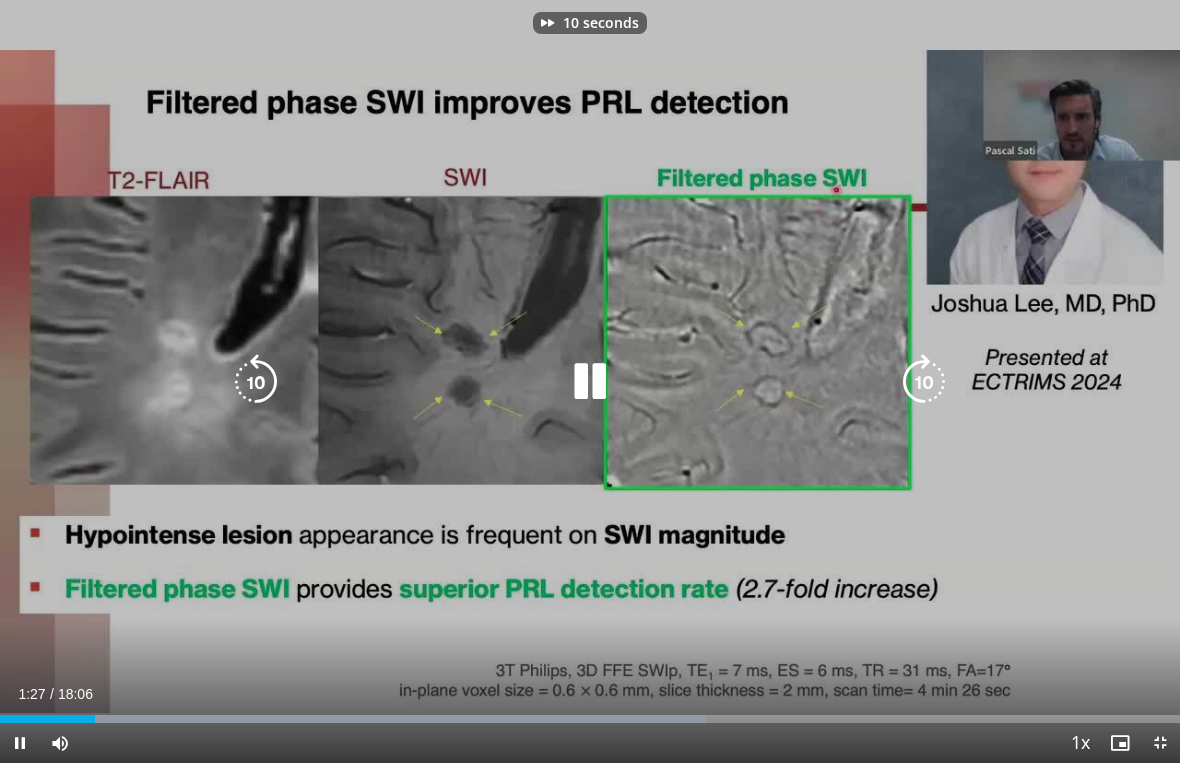 click at bounding box center [924, 382] 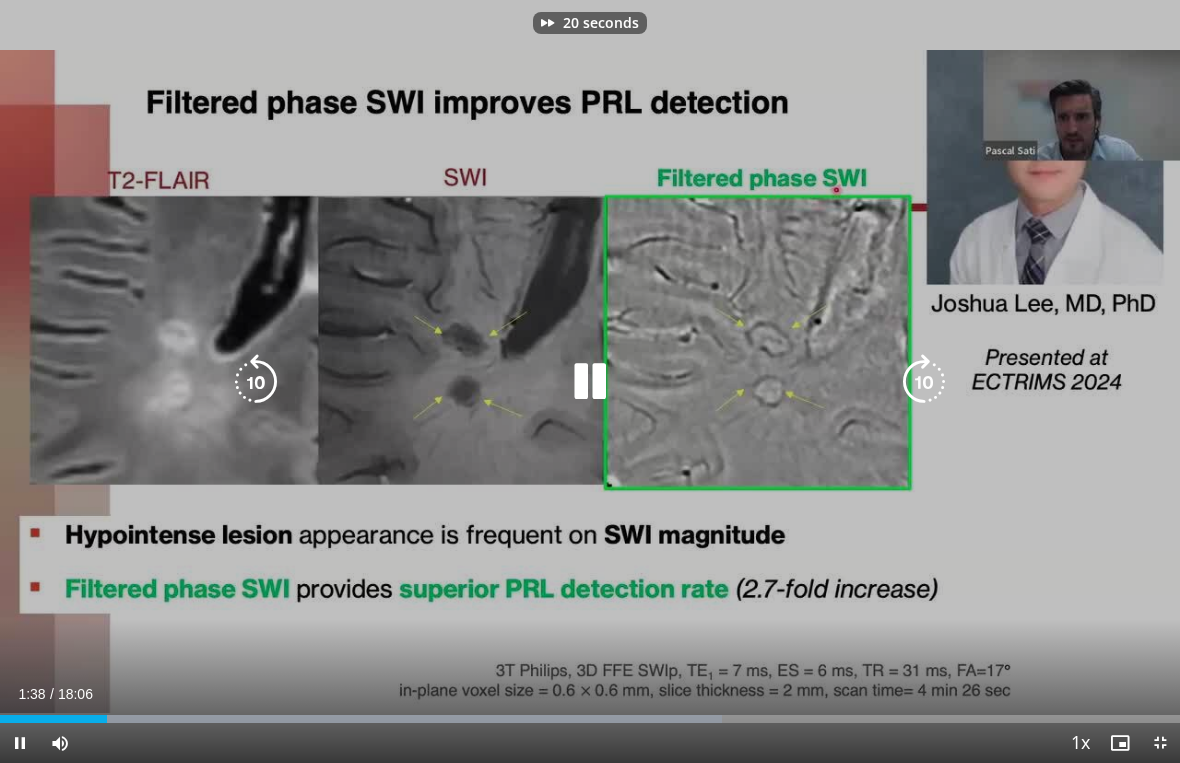 click at bounding box center [924, 382] 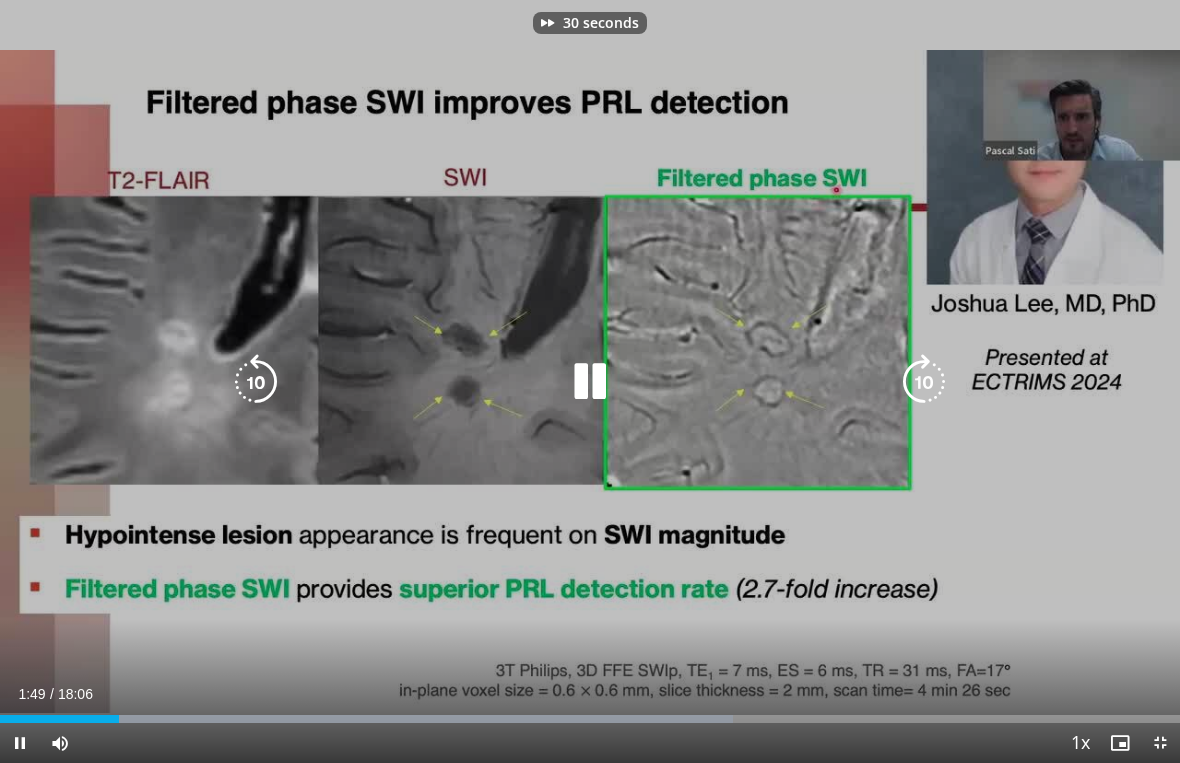 click at bounding box center (924, 382) 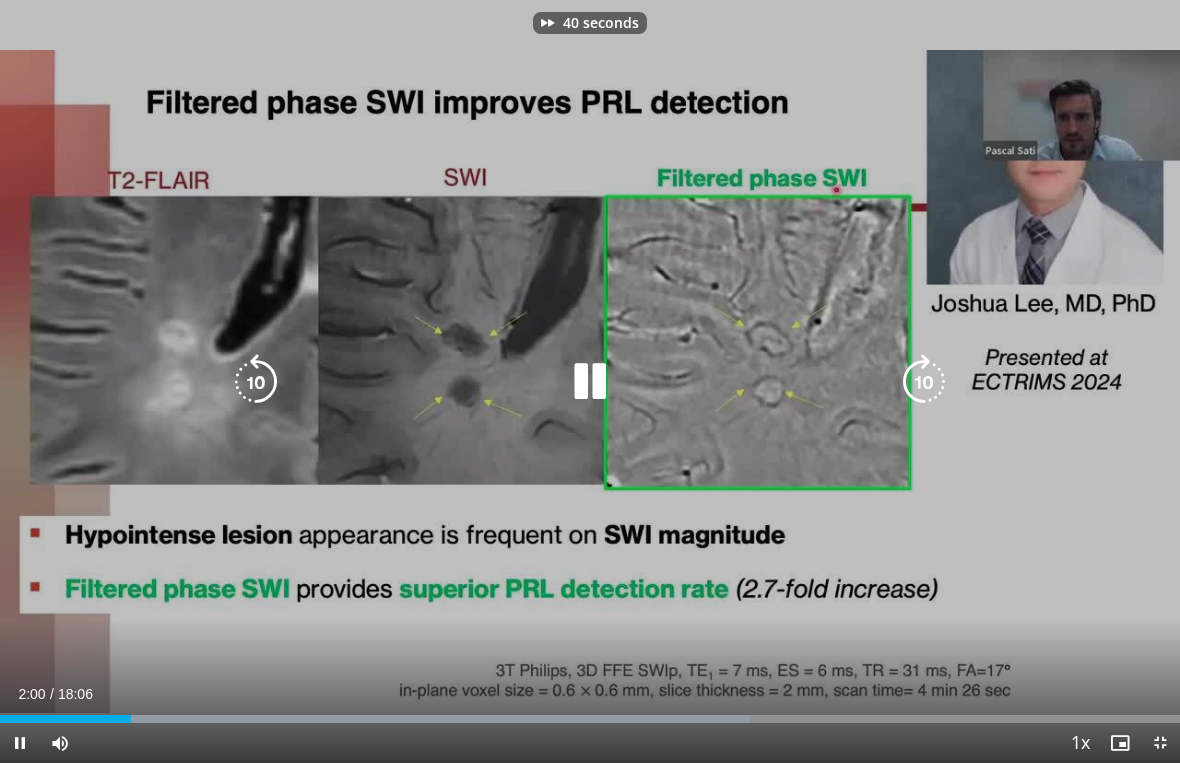 click at bounding box center [924, 382] 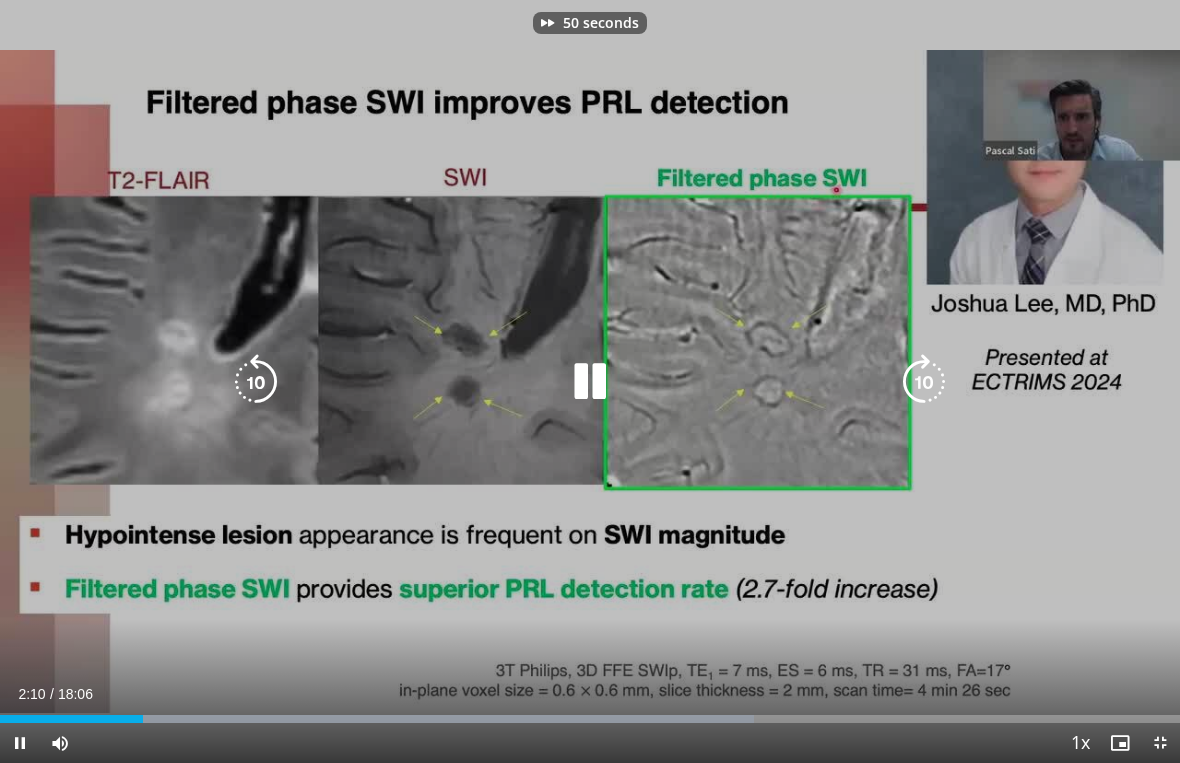 click at bounding box center [924, 382] 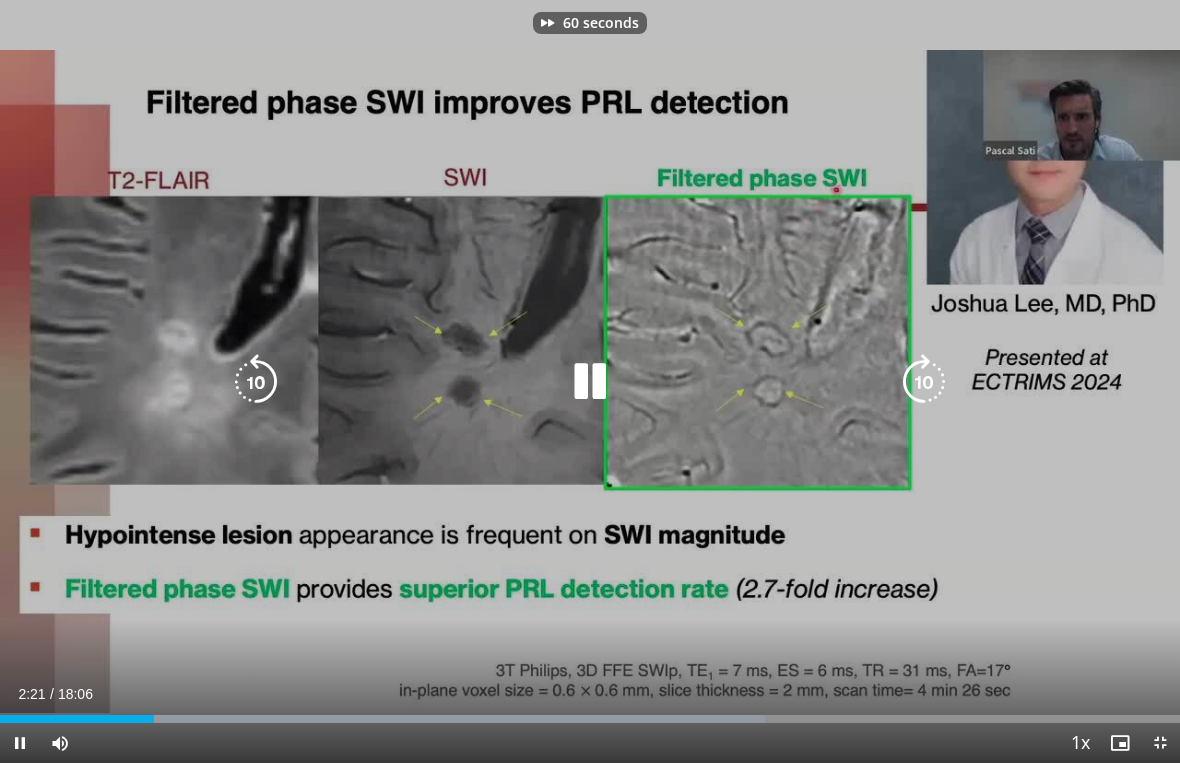 click at bounding box center (924, 382) 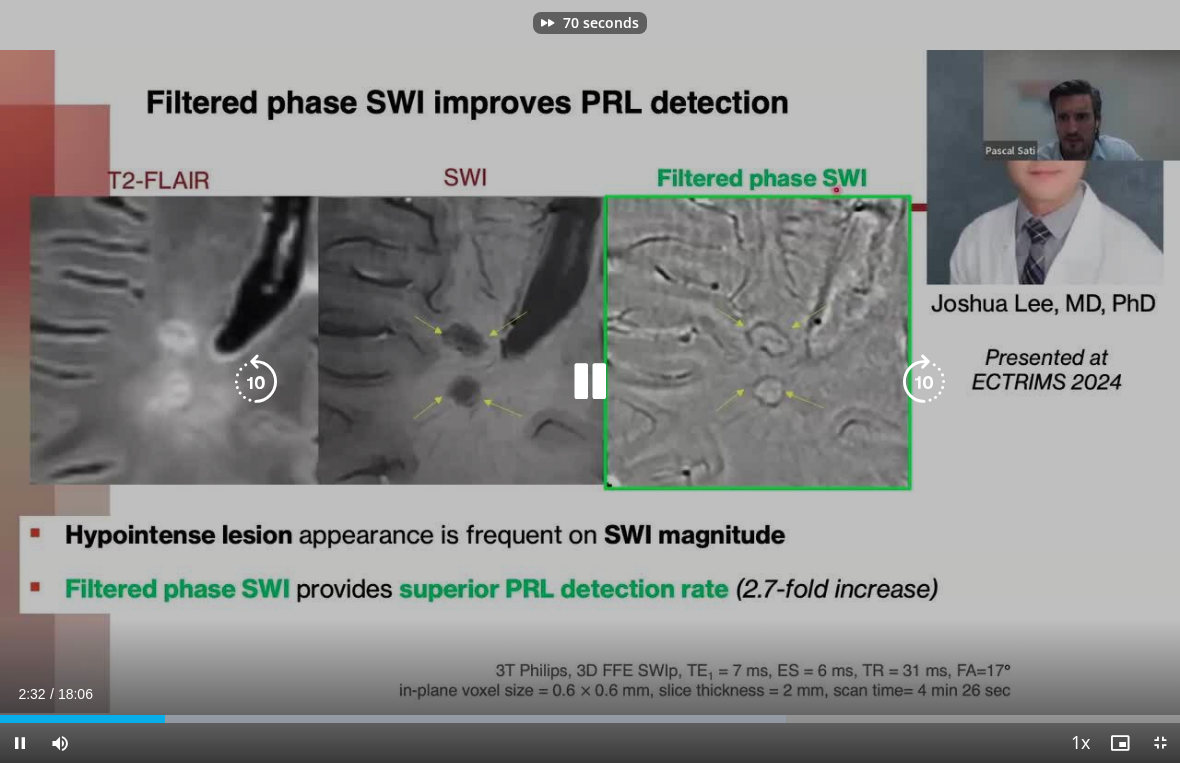 click at bounding box center (924, 382) 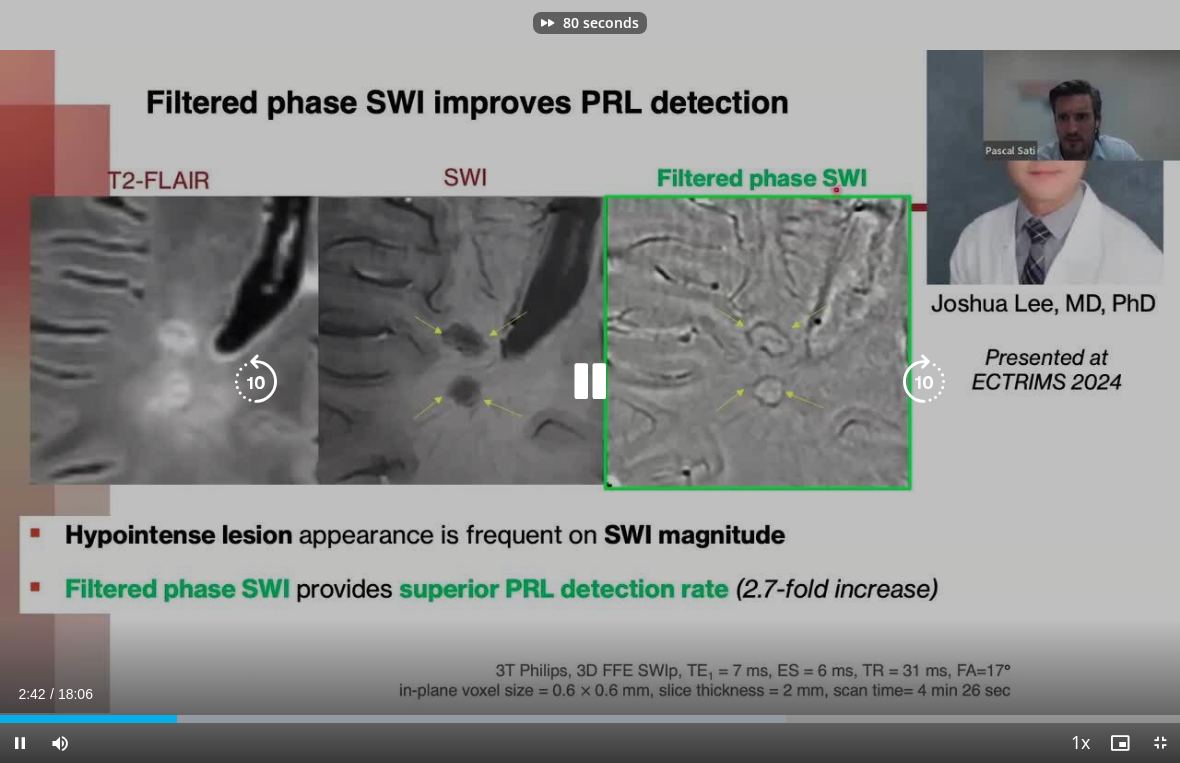 click at bounding box center (924, 382) 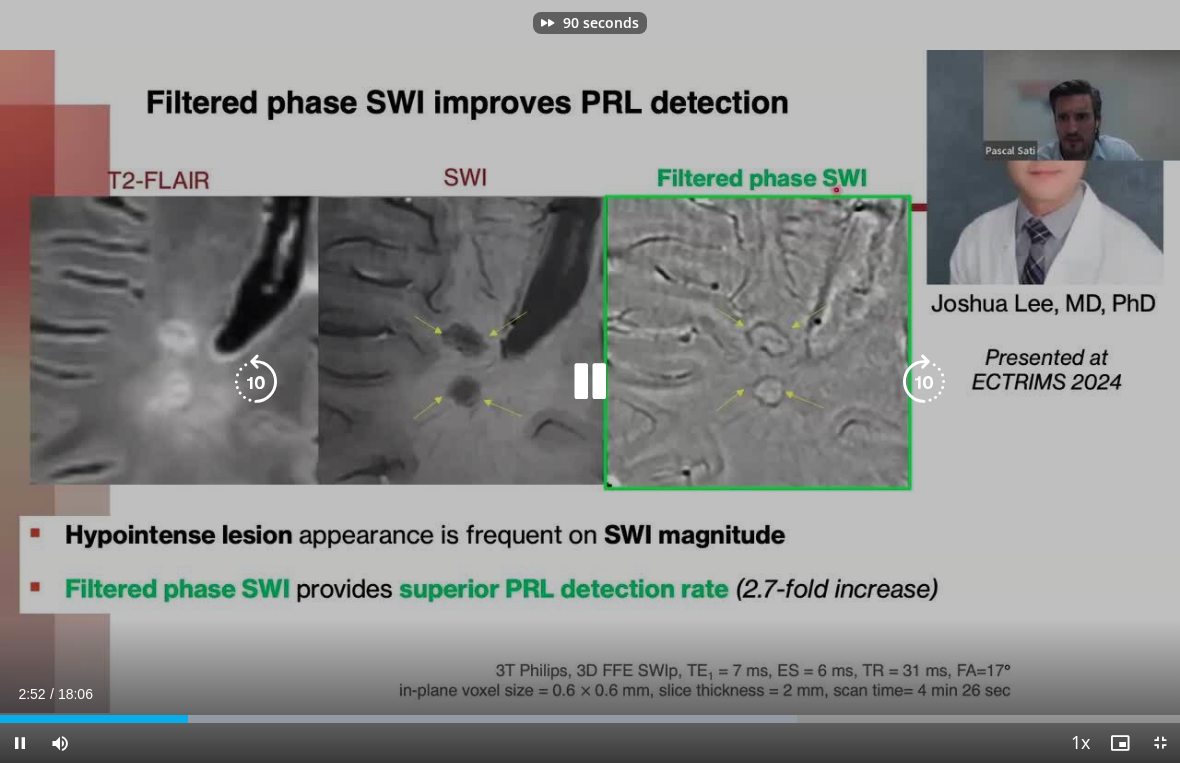 click at bounding box center [924, 382] 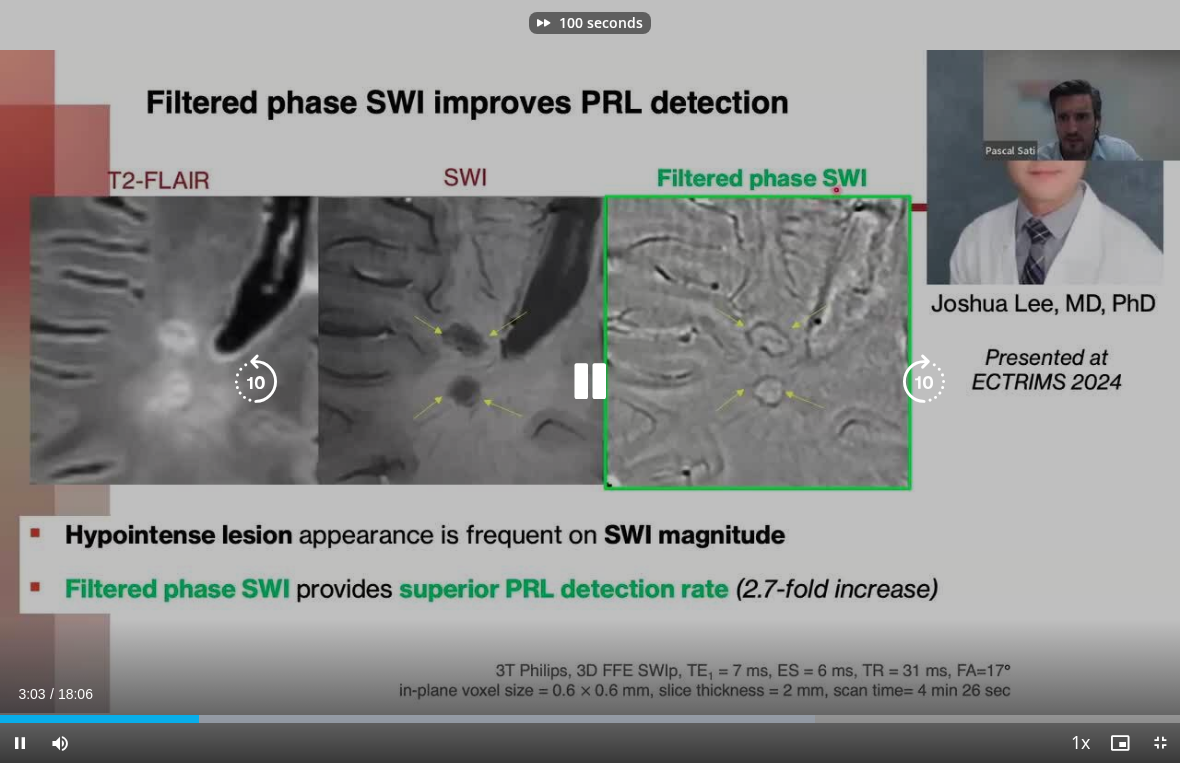 click at bounding box center (924, 382) 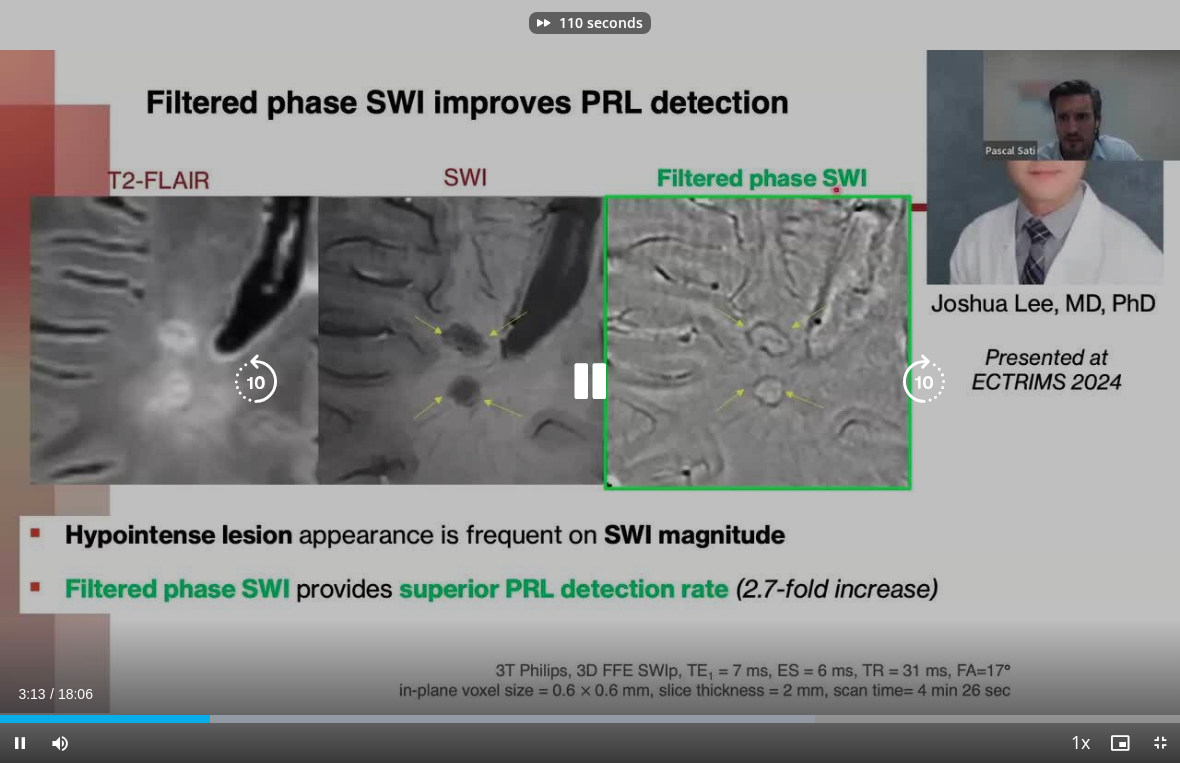 click at bounding box center [924, 382] 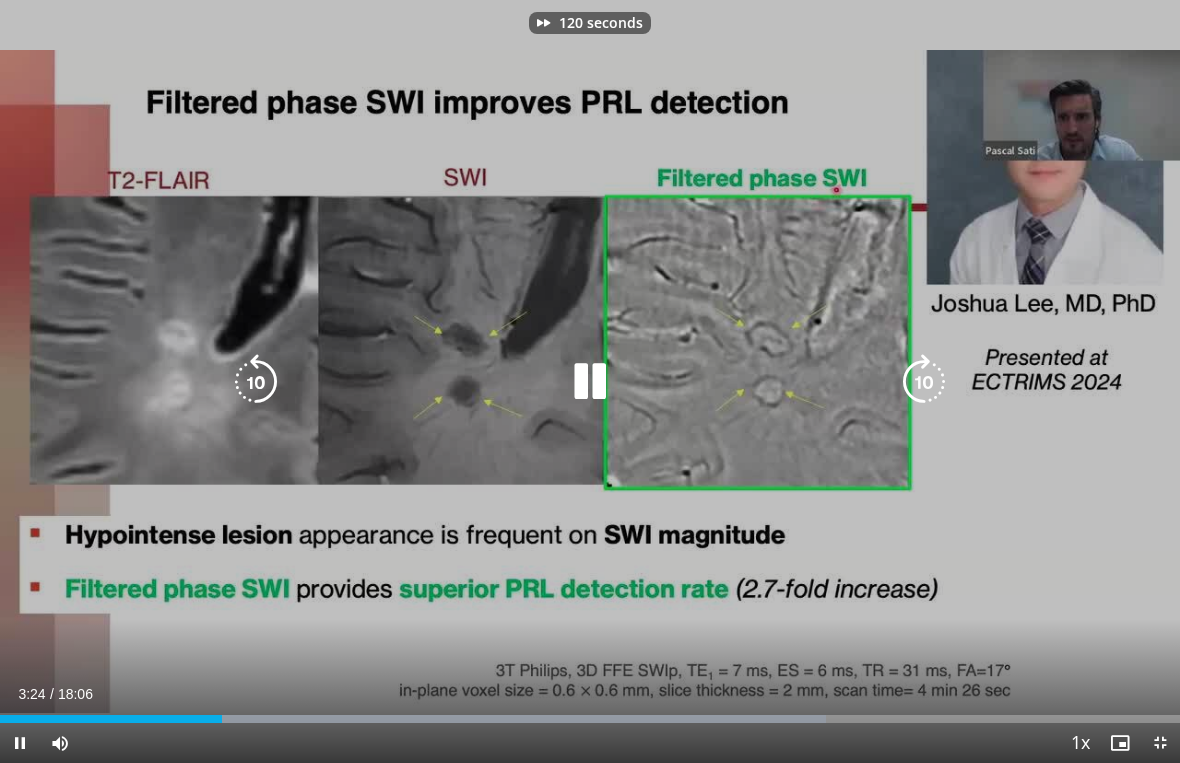 click at bounding box center (924, 382) 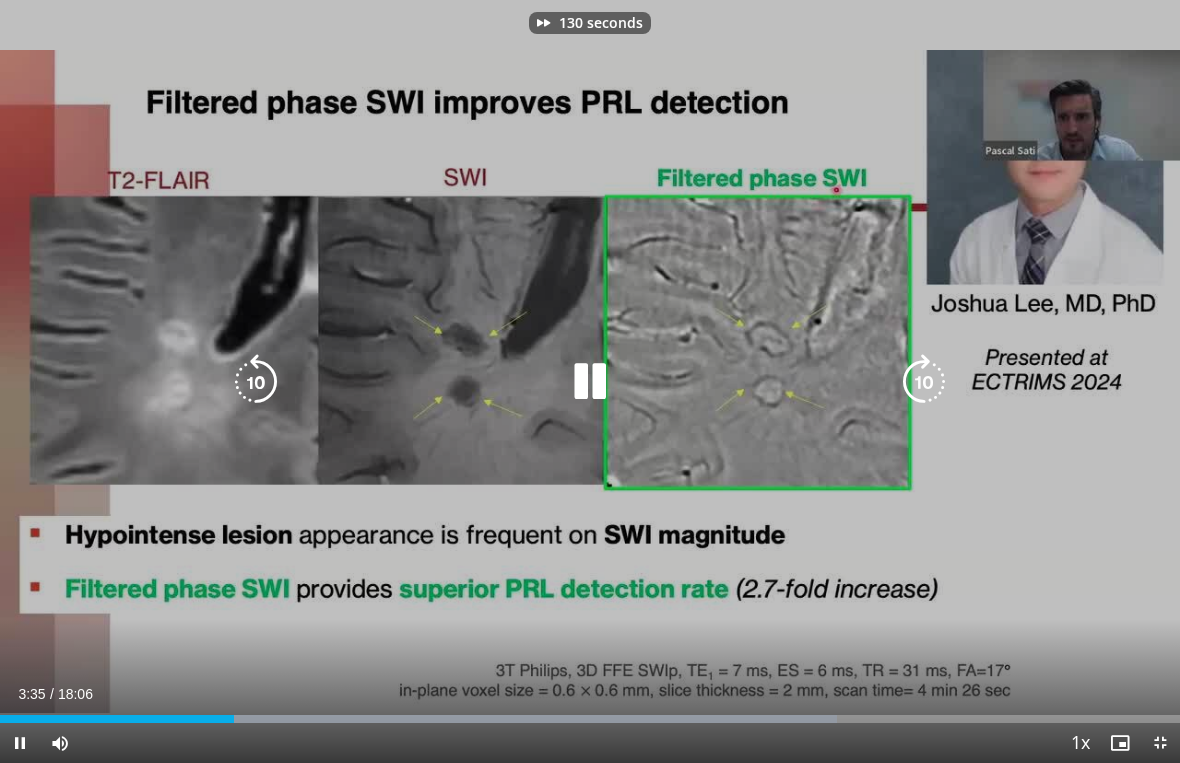 click at bounding box center (924, 382) 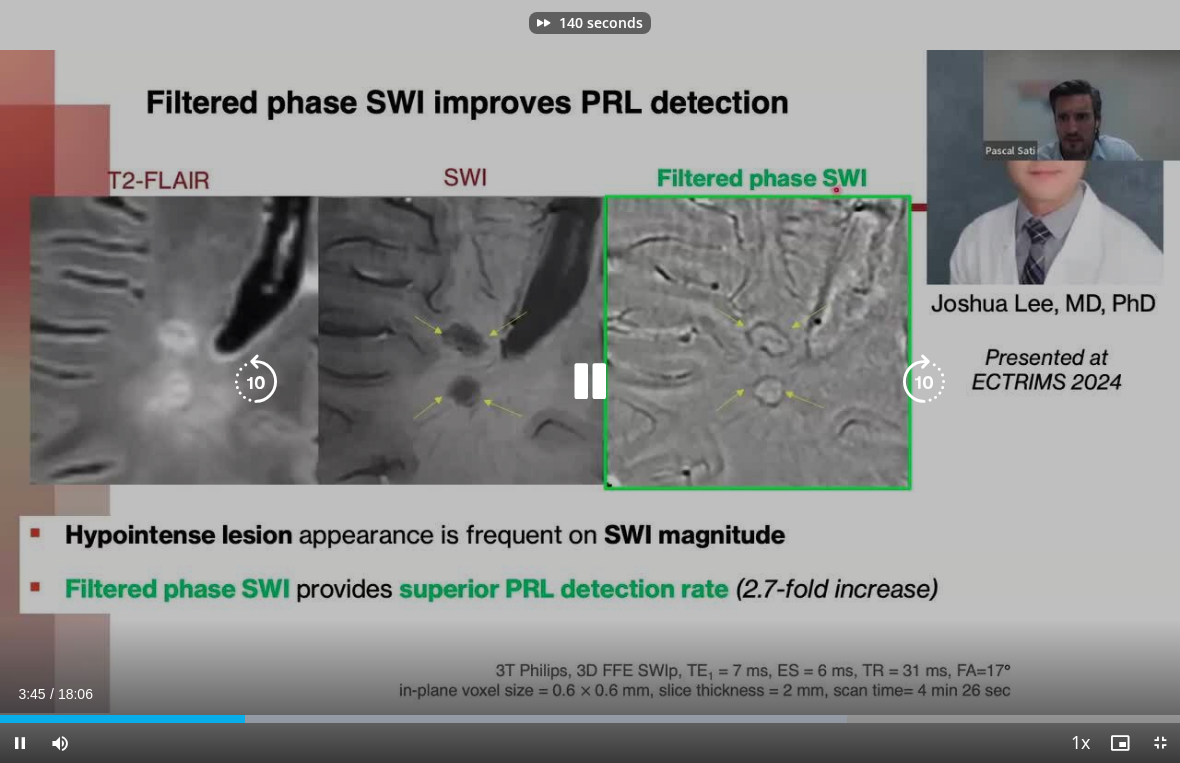 click at bounding box center [924, 382] 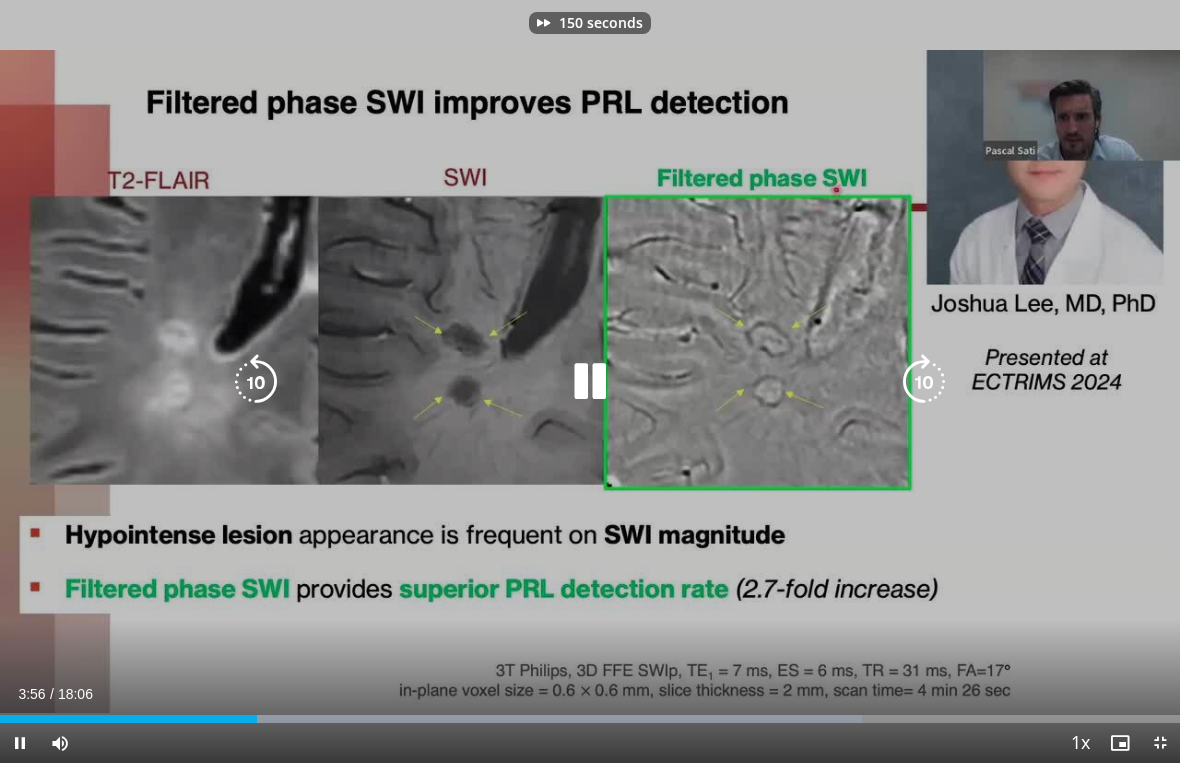 click at bounding box center (924, 382) 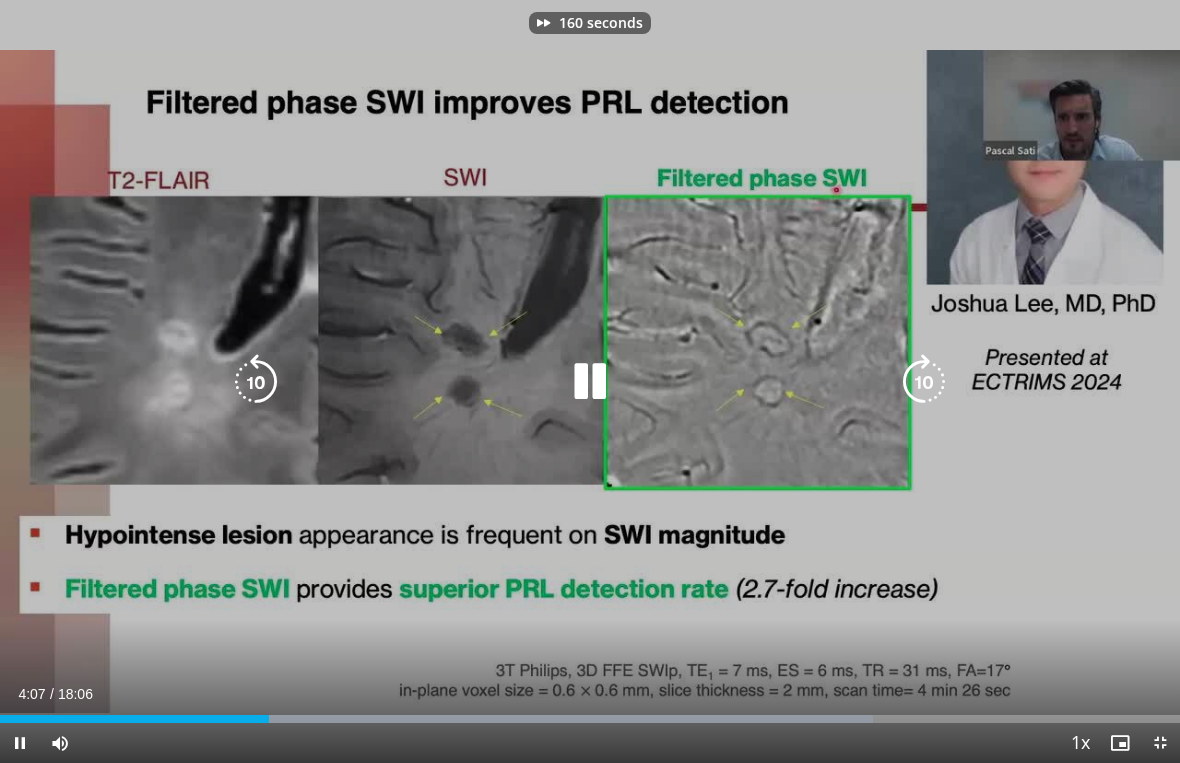 click at bounding box center [924, 382] 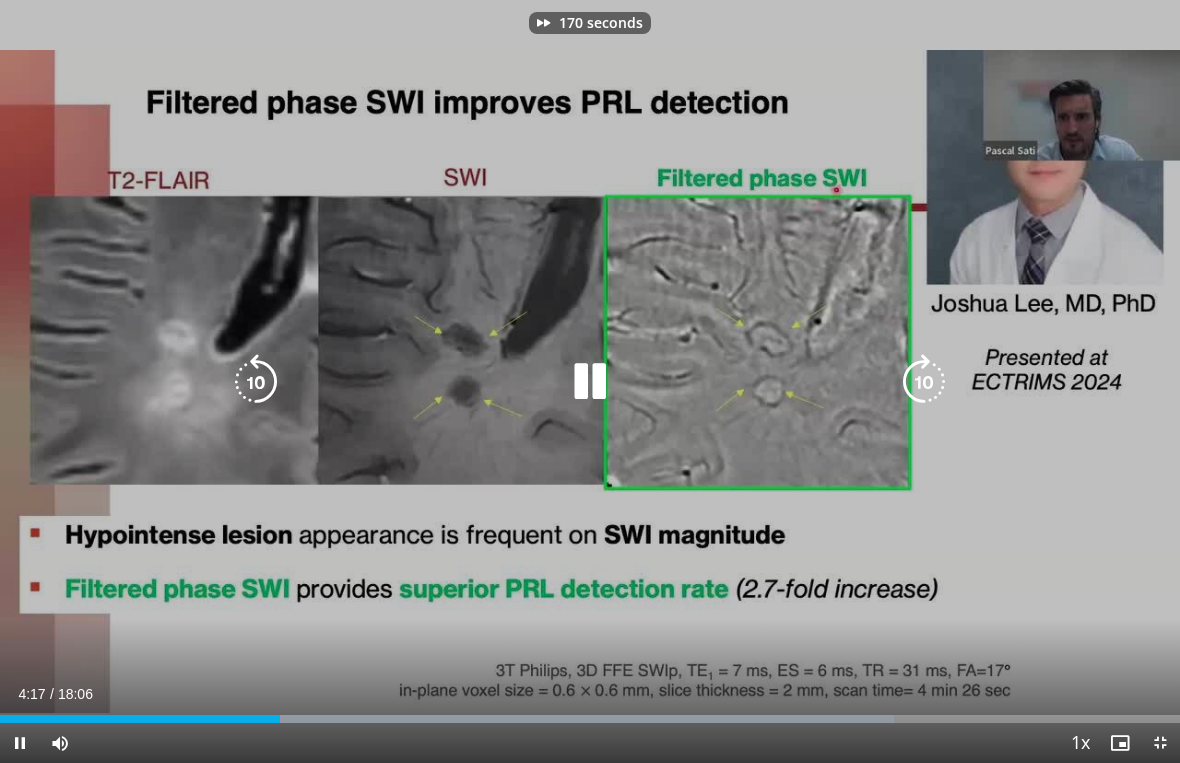 click at bounding box center [924, 382] 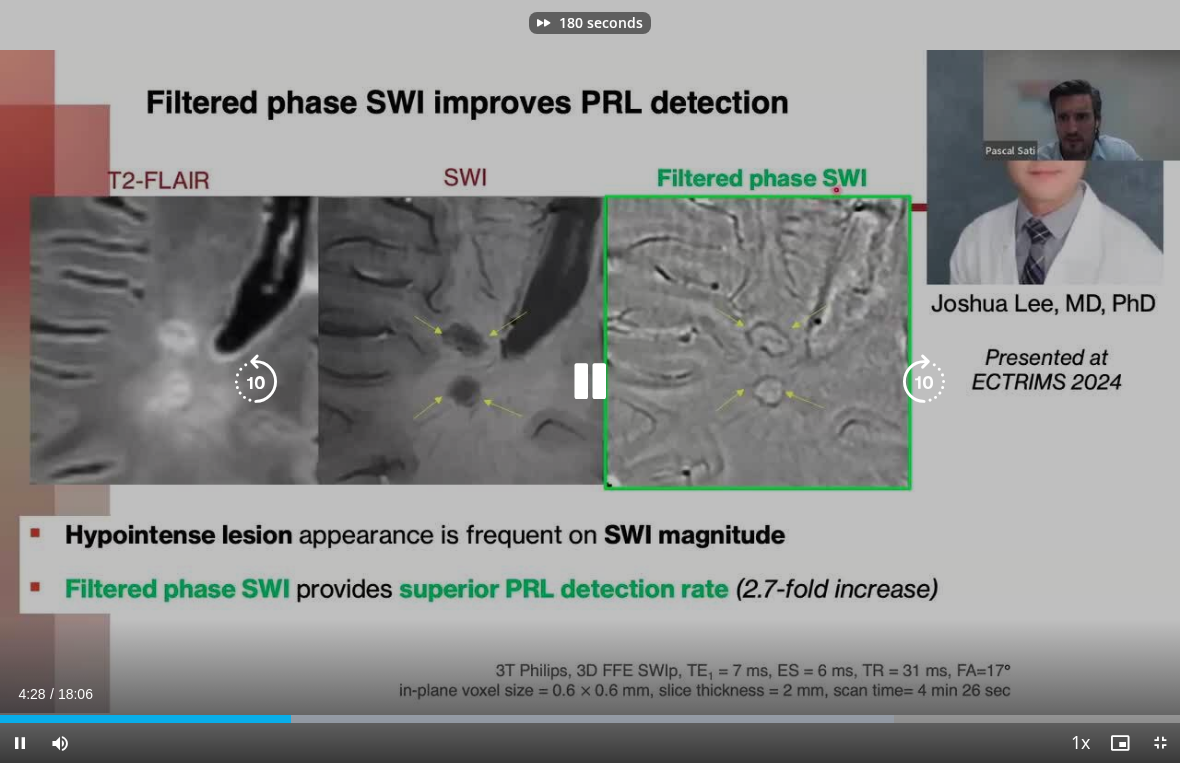 click at bounding box center [924, 382] 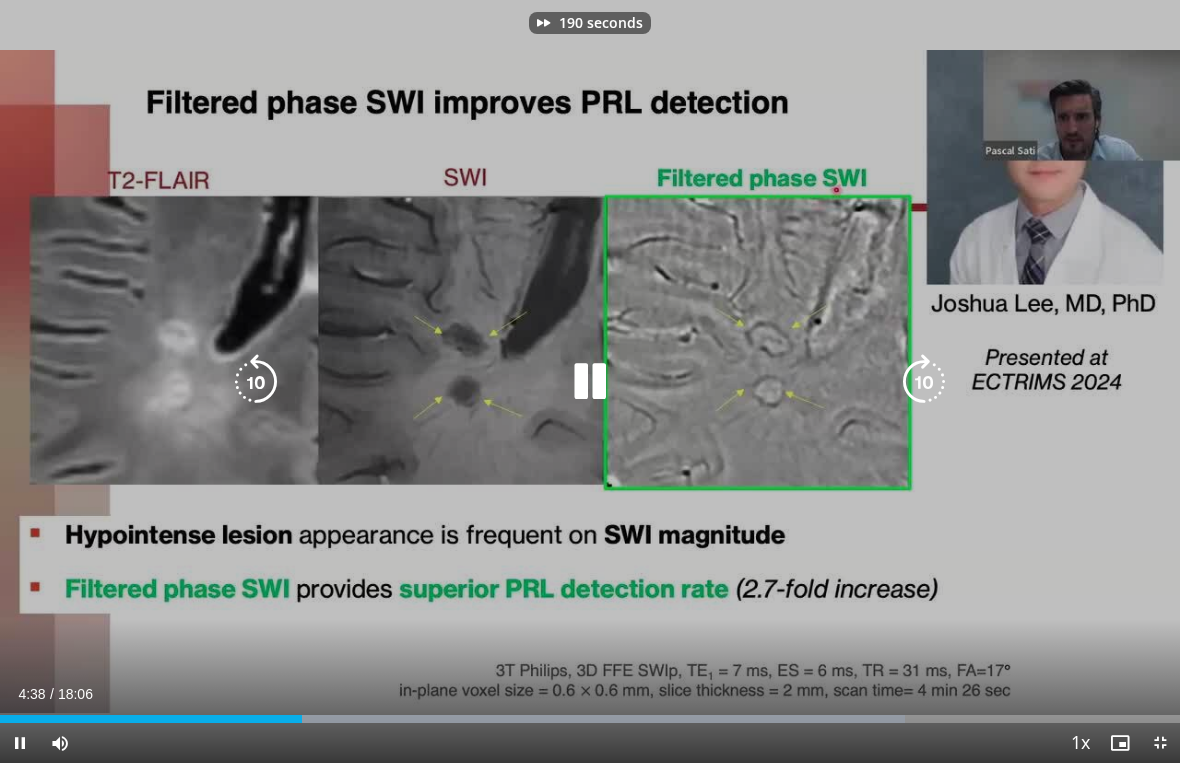 click at bounding box center [924, 382] 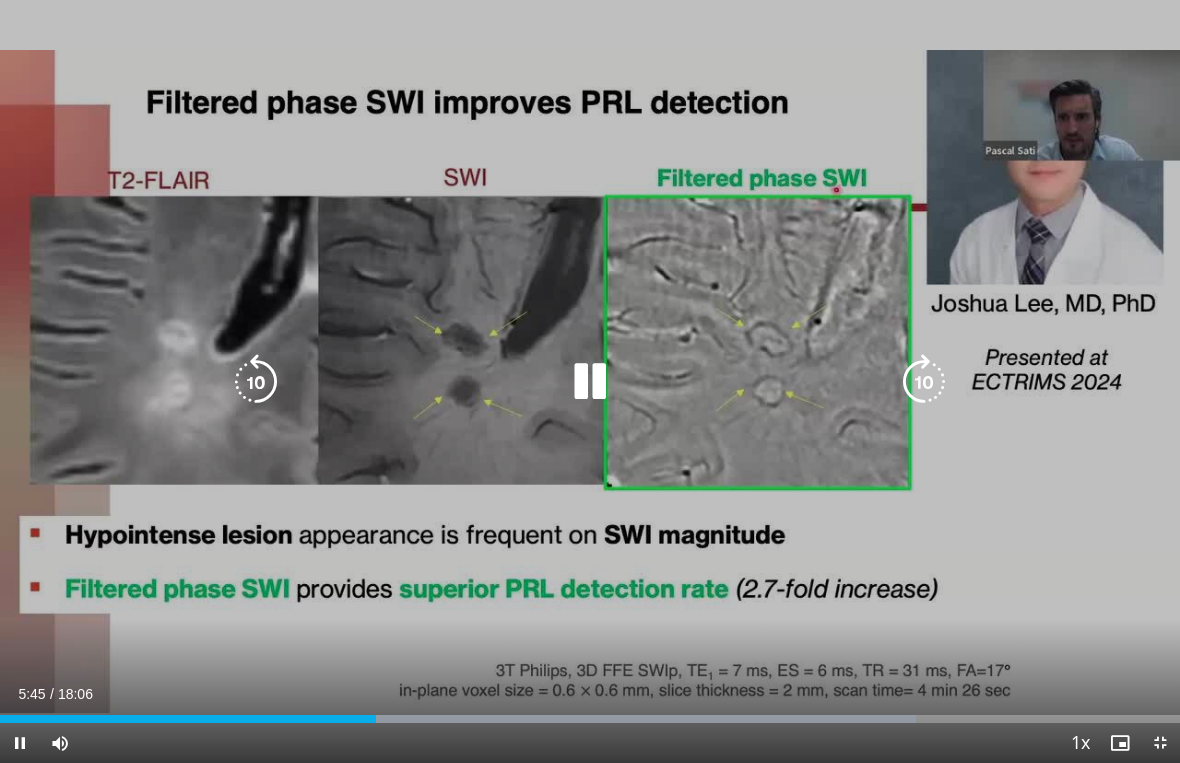 click at bounding box center [590, 382] 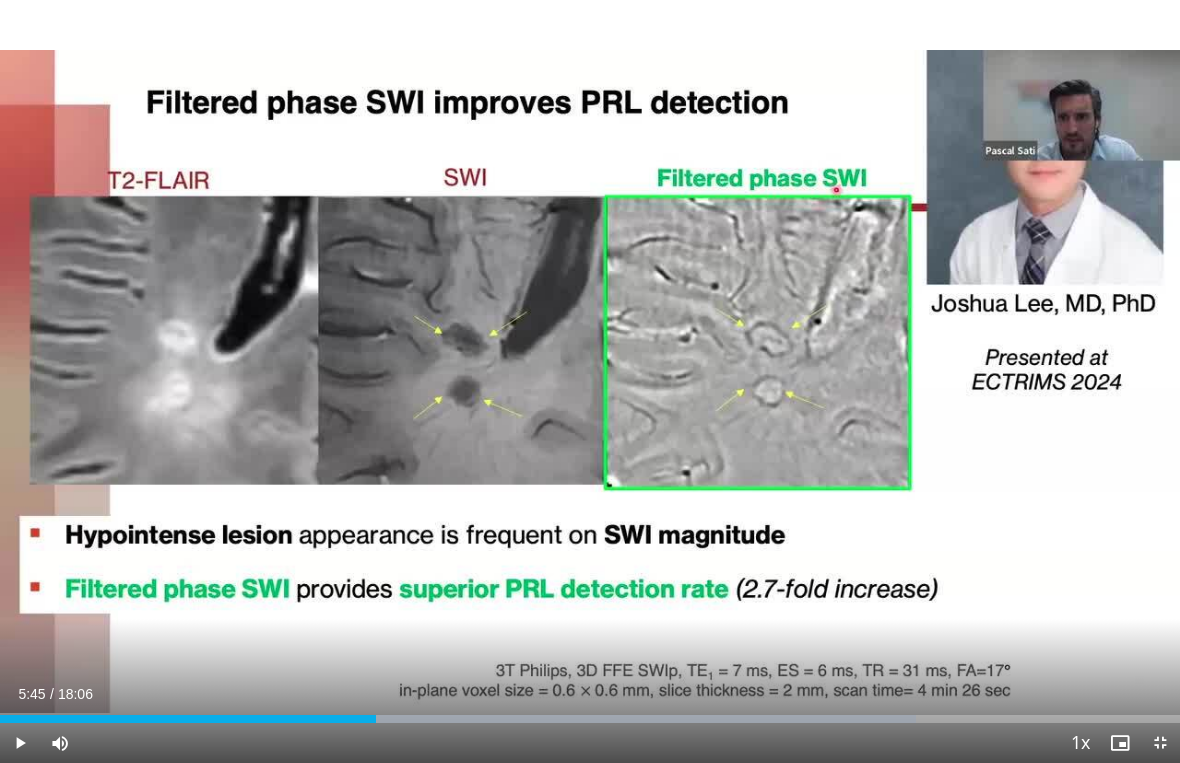 click on "200 seconds
Tap to unmute" at bounding box center [590, 381] 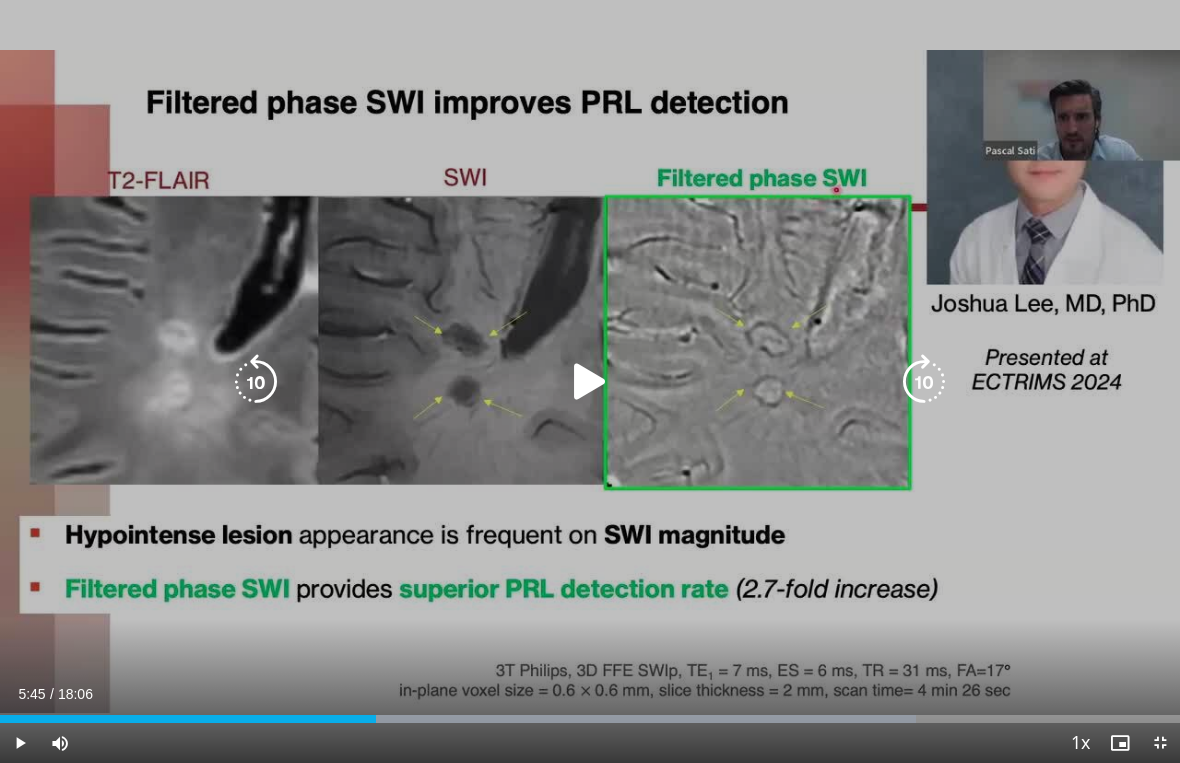 click at bounding box center (256, 382) 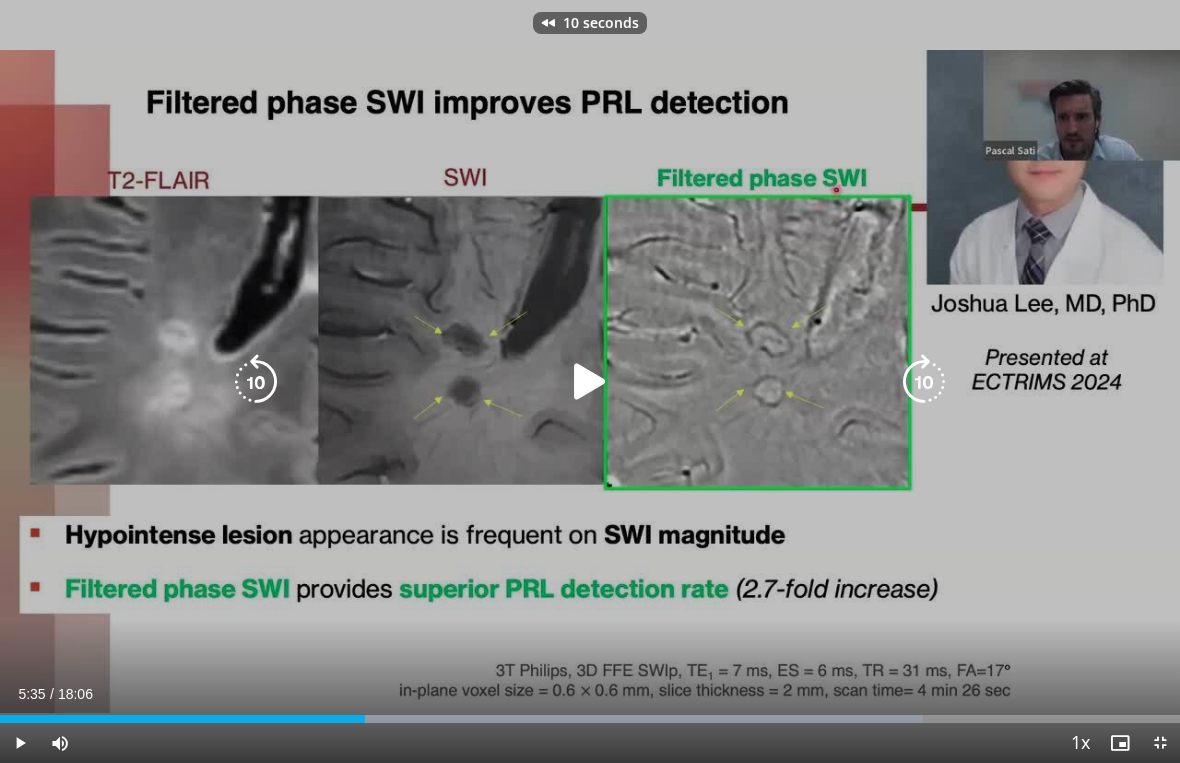 click at bounding box center (256, 382) 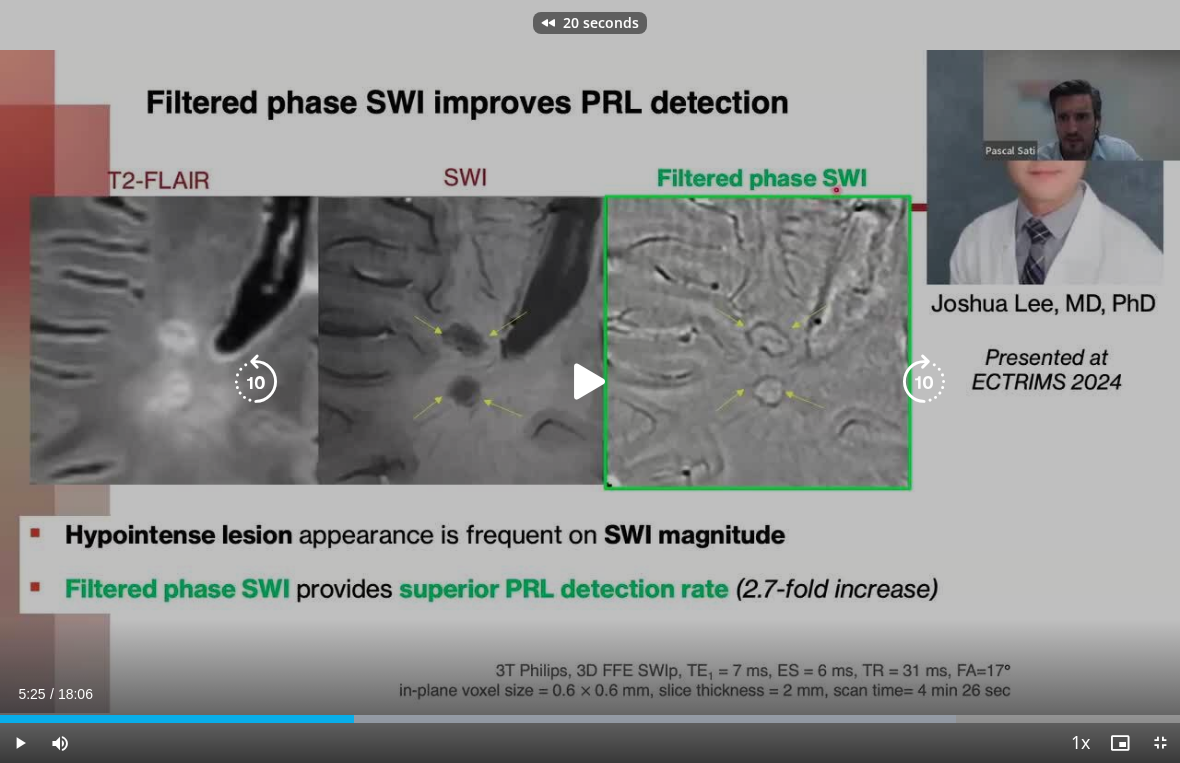 click at bounding box center (256, 382) 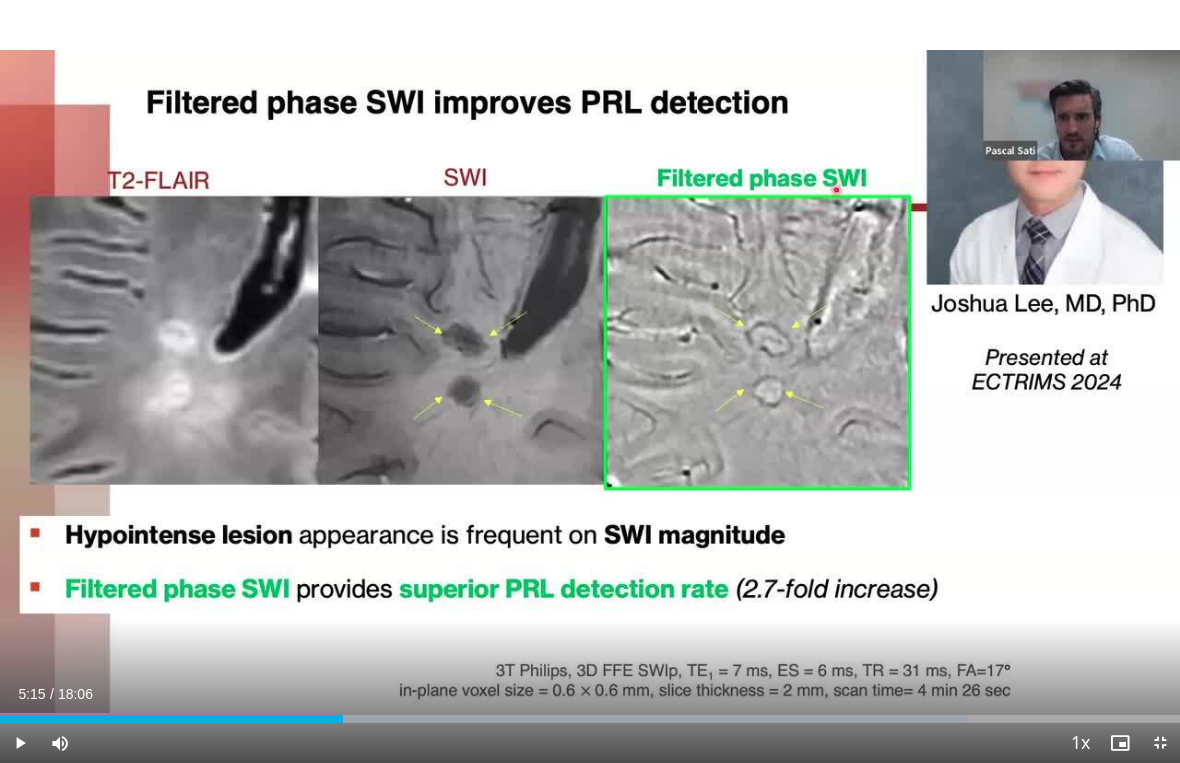 click on "30 seconds
Tap to unmute" at bounding box center [590, 381] 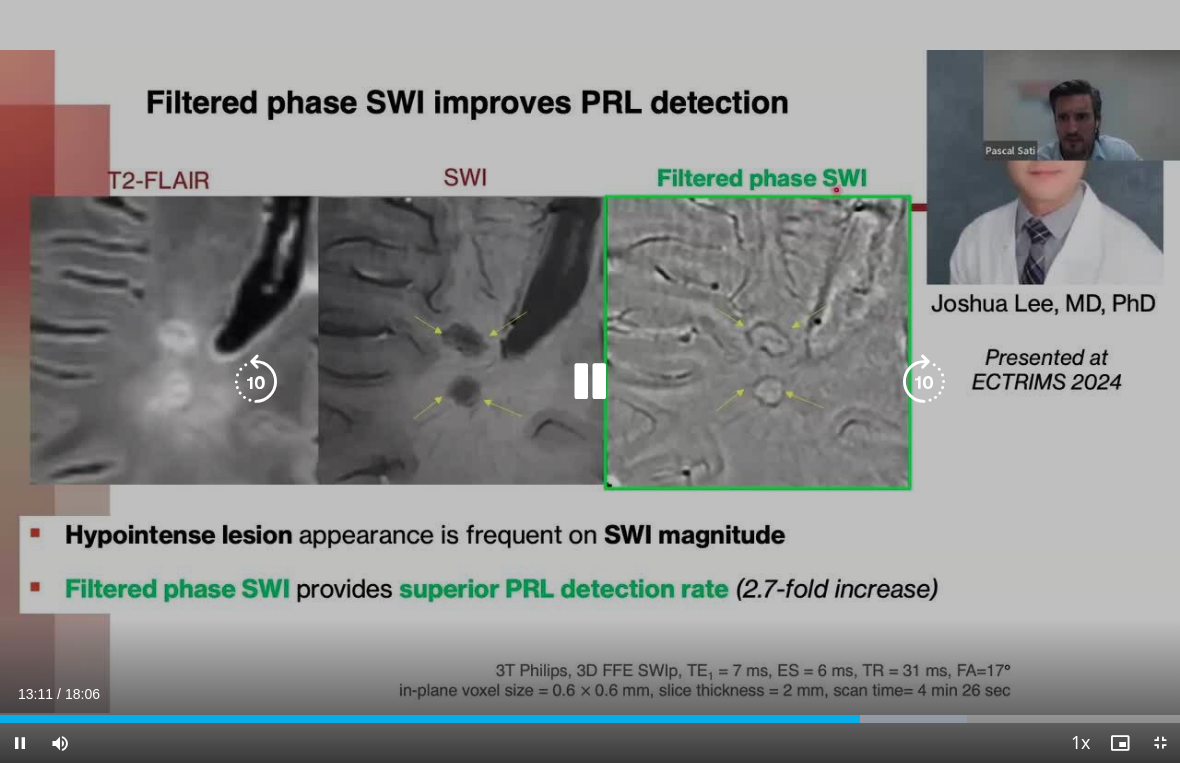 click on "30 seconds
Tap to unmute" at bounding box center (590, 381) 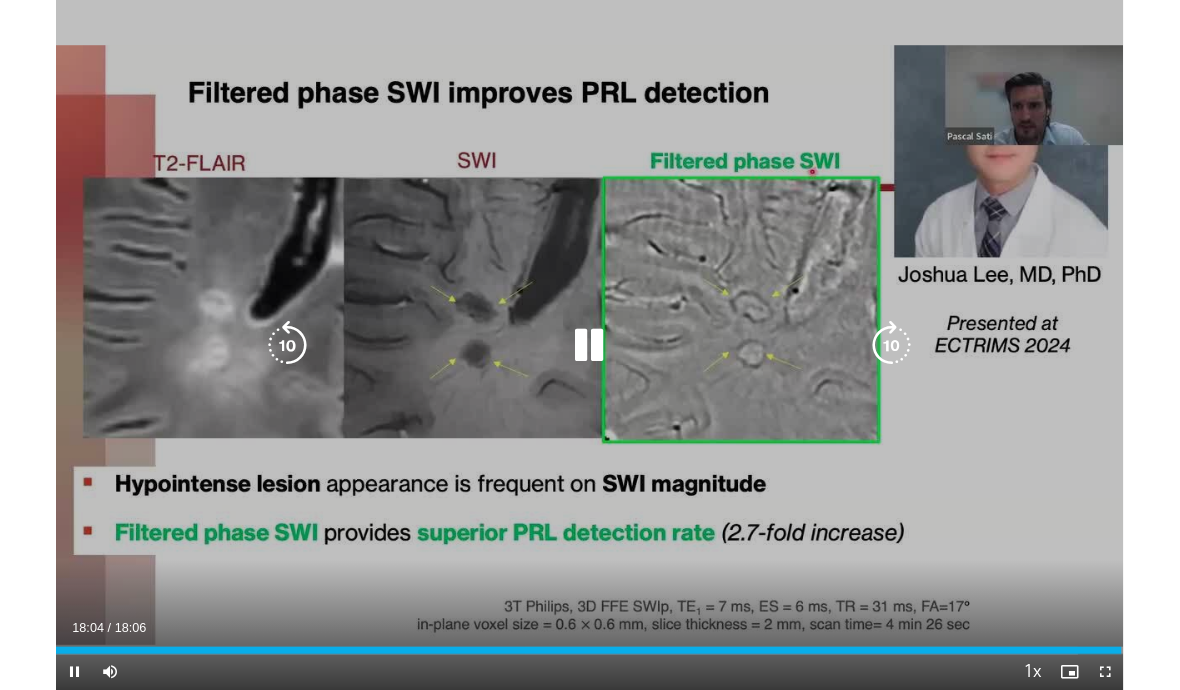 scroll, scrollTop: 36, scrollLeft: 0, axis: vertical 